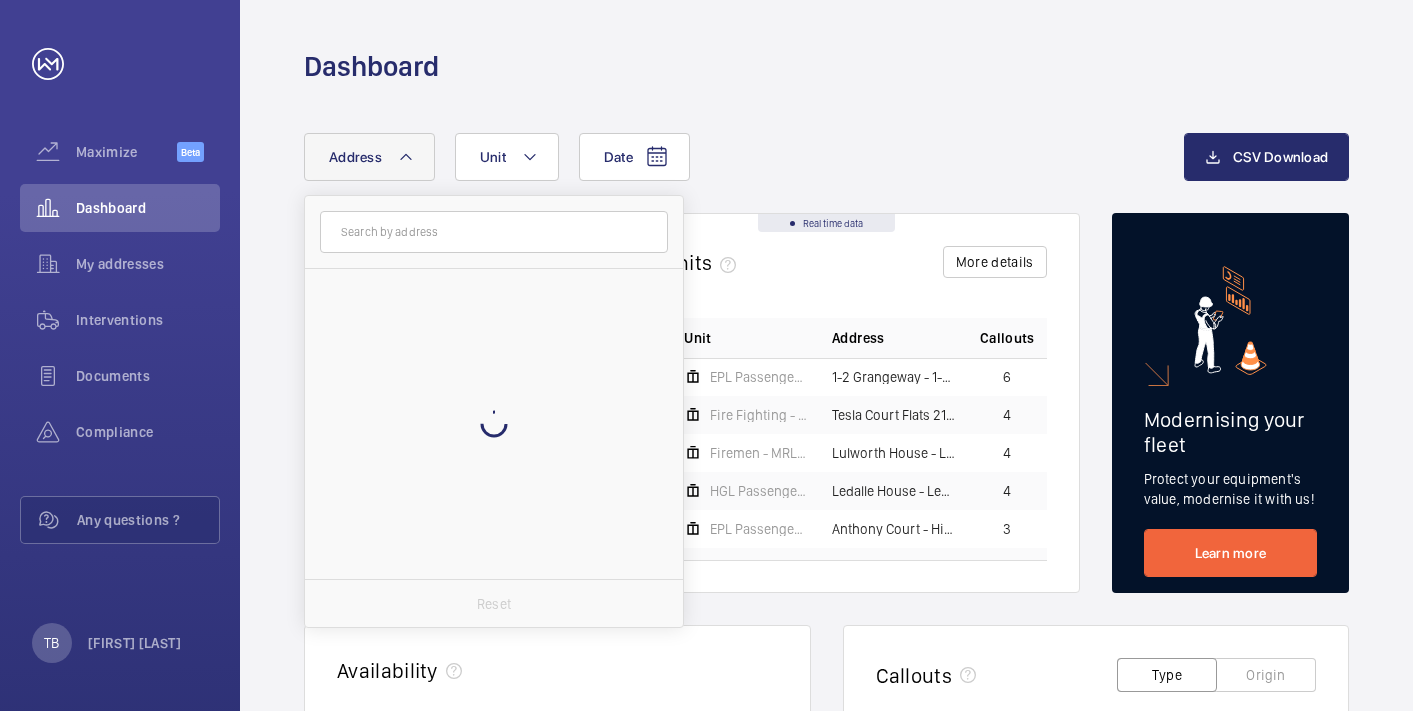 scroll, scrollTop: 0, scrollLeft: 0, axis: both 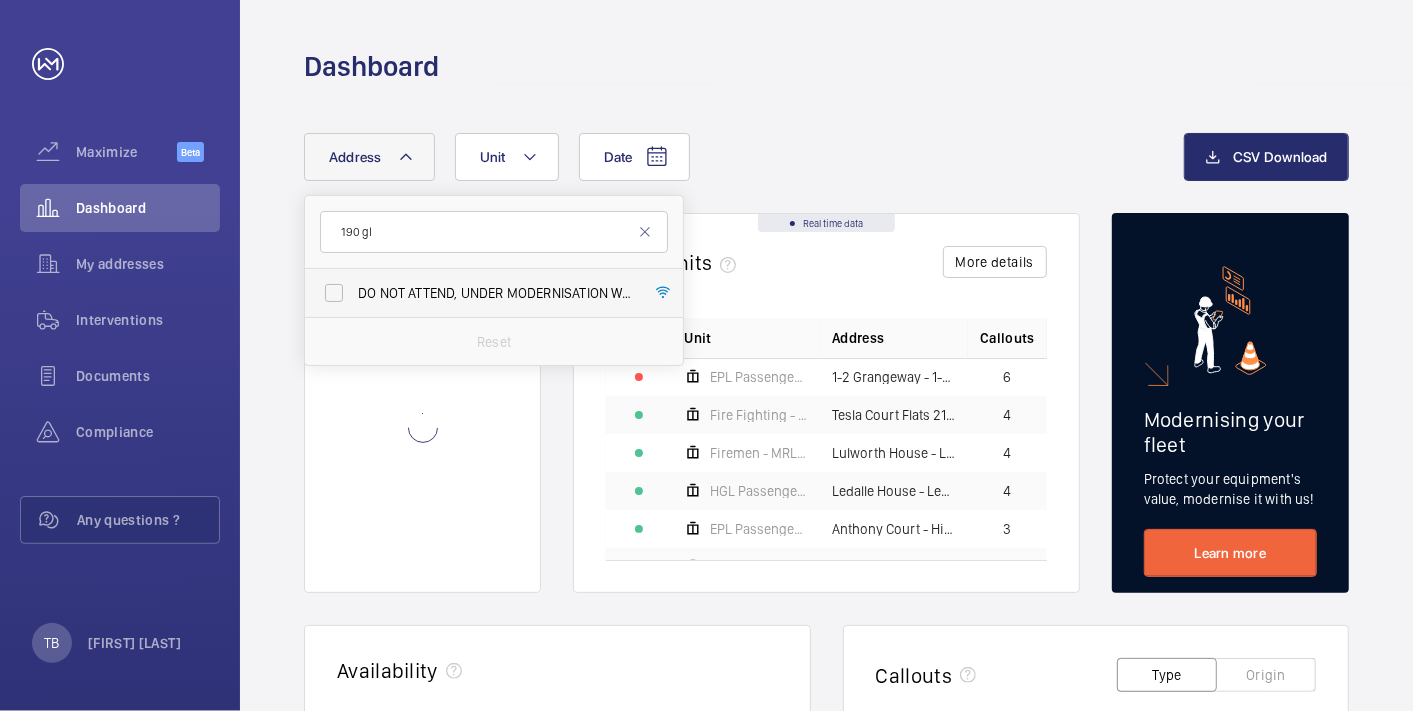 type on "190 gl" 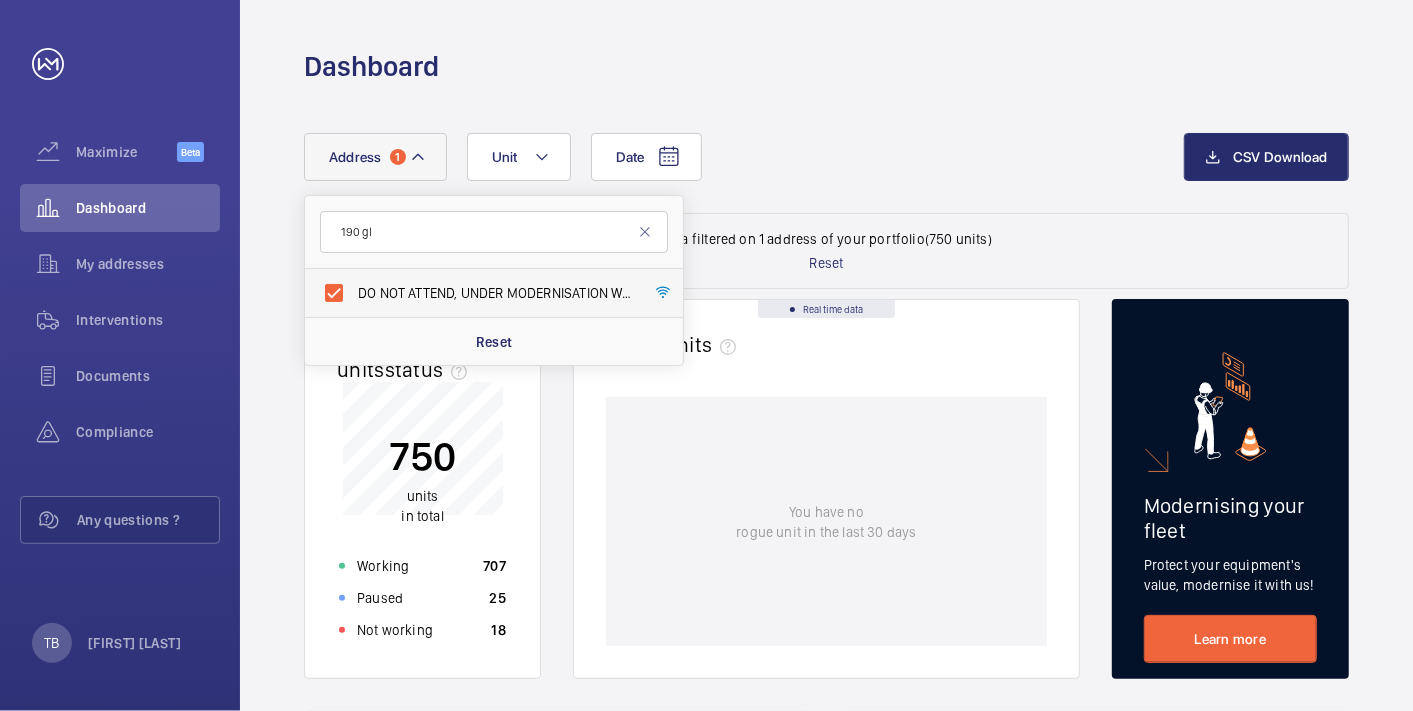 click on "DO NOT ATTEND, UNDER MODERNISATION WITH ANOTHER COMPANY -  190   Gl oucester Terrace -  190   Gl oucester Terrace, LONDON W2 6HT" at bounding box center [495, 293] 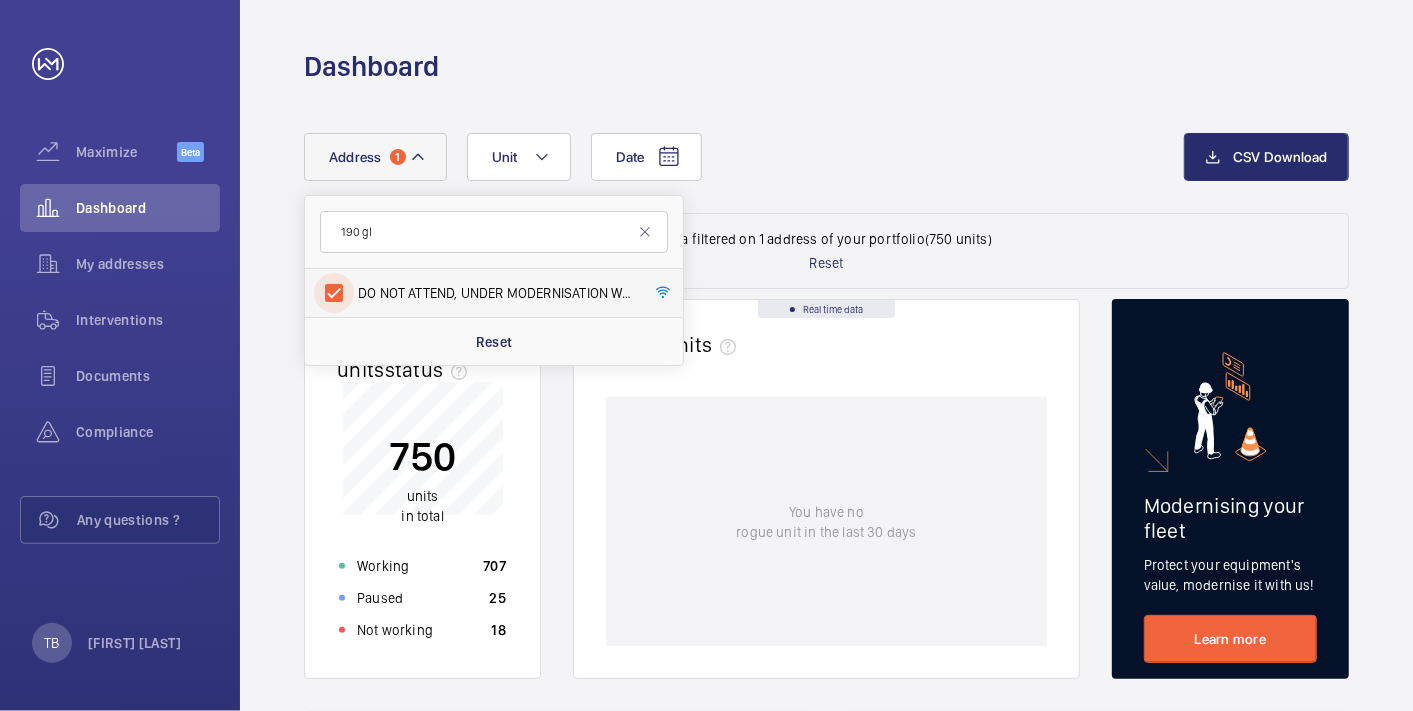 click on "DO NOT ATTEND, UNDER MODERNISATION WITH ANOTHER COMPANY -  190   Gl oucester Terrace -  190   Gl oucester Terrace, LONDON W2 6HT" at bounding box center (334, 293) 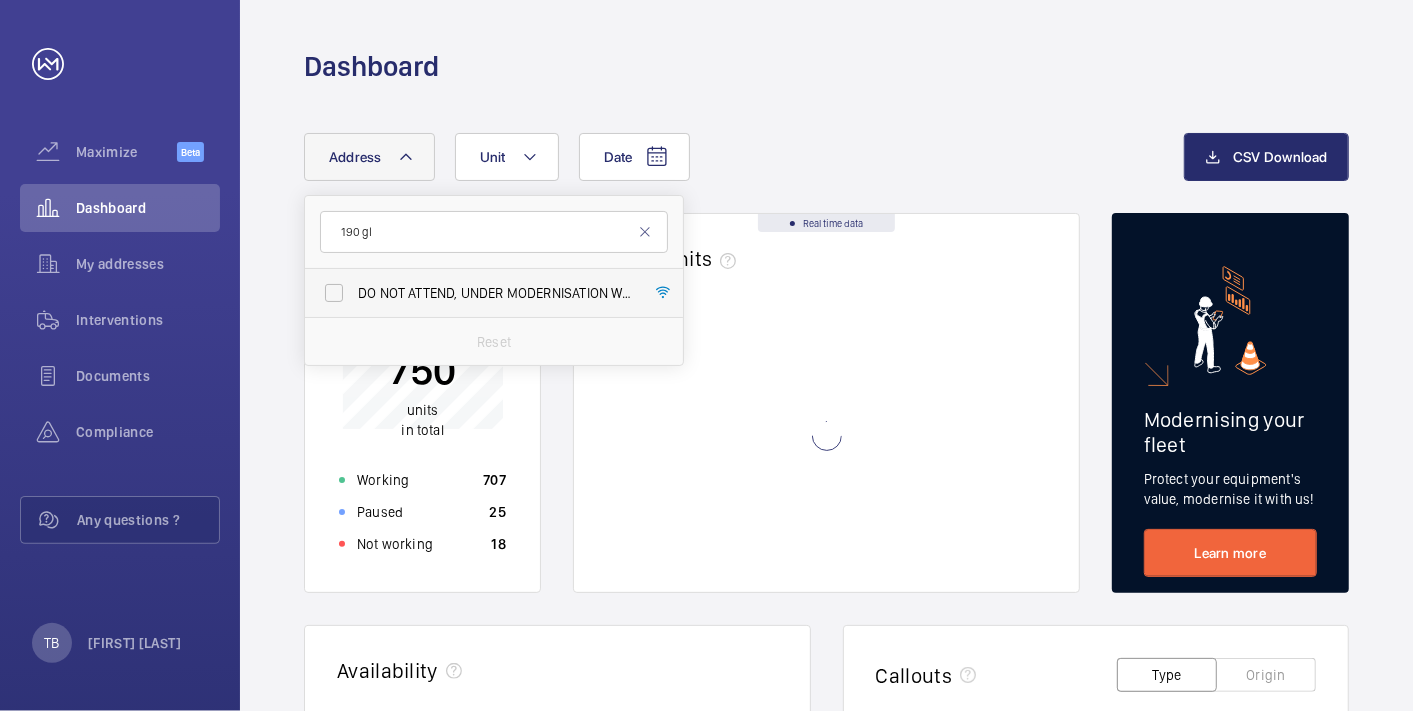 click on "DO NOT ATTEND, UNDER MODERNISATION WITH ANOTHER COMPANY -  190   Gl oucester Terrace -  190   Gl oucester Terrace, LONDON W2 6HT" at bounding box center (495, 293) 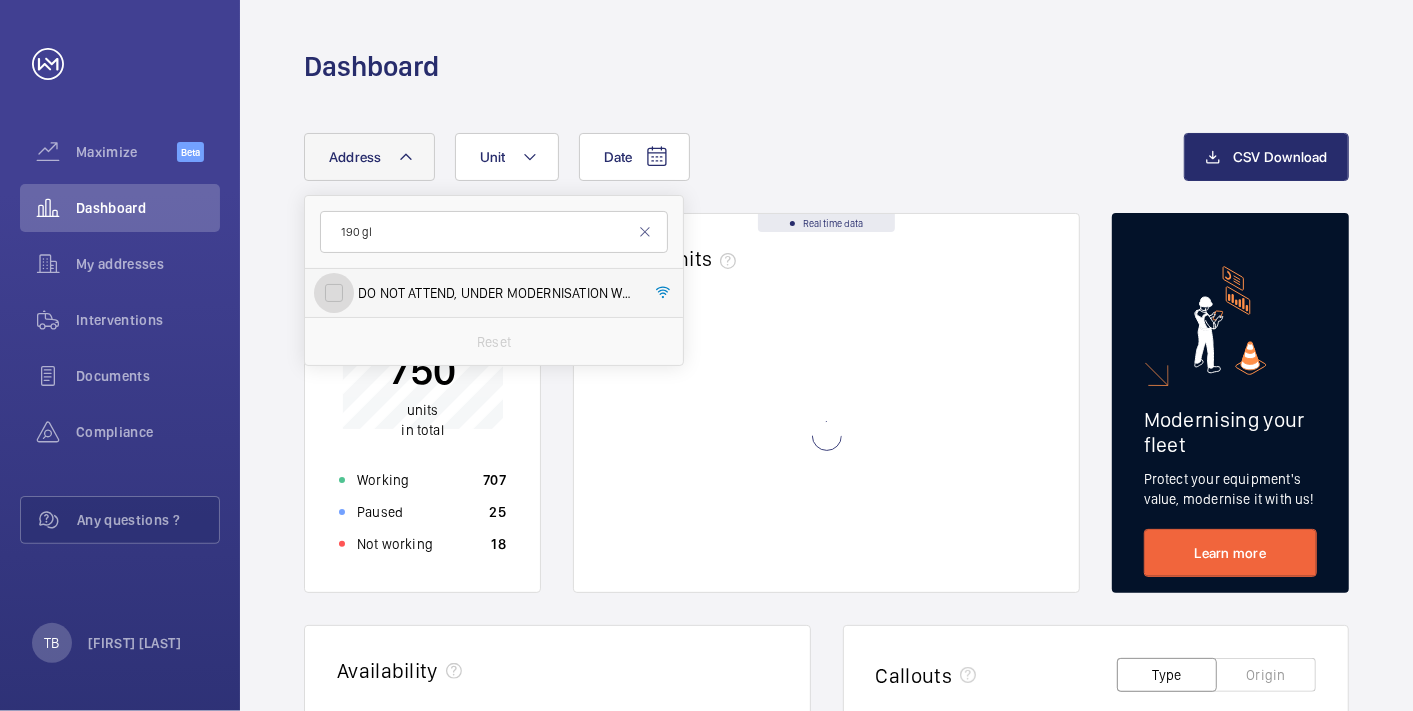 click on "DO NOT ATTEND, UNDER MODERNISATION WITH ANOTHER COMPANY -  190   Gl oucester Terrace -  190   Gl oucester Terrace, LONDON W2 6HT" at bounding box center [334, 293] 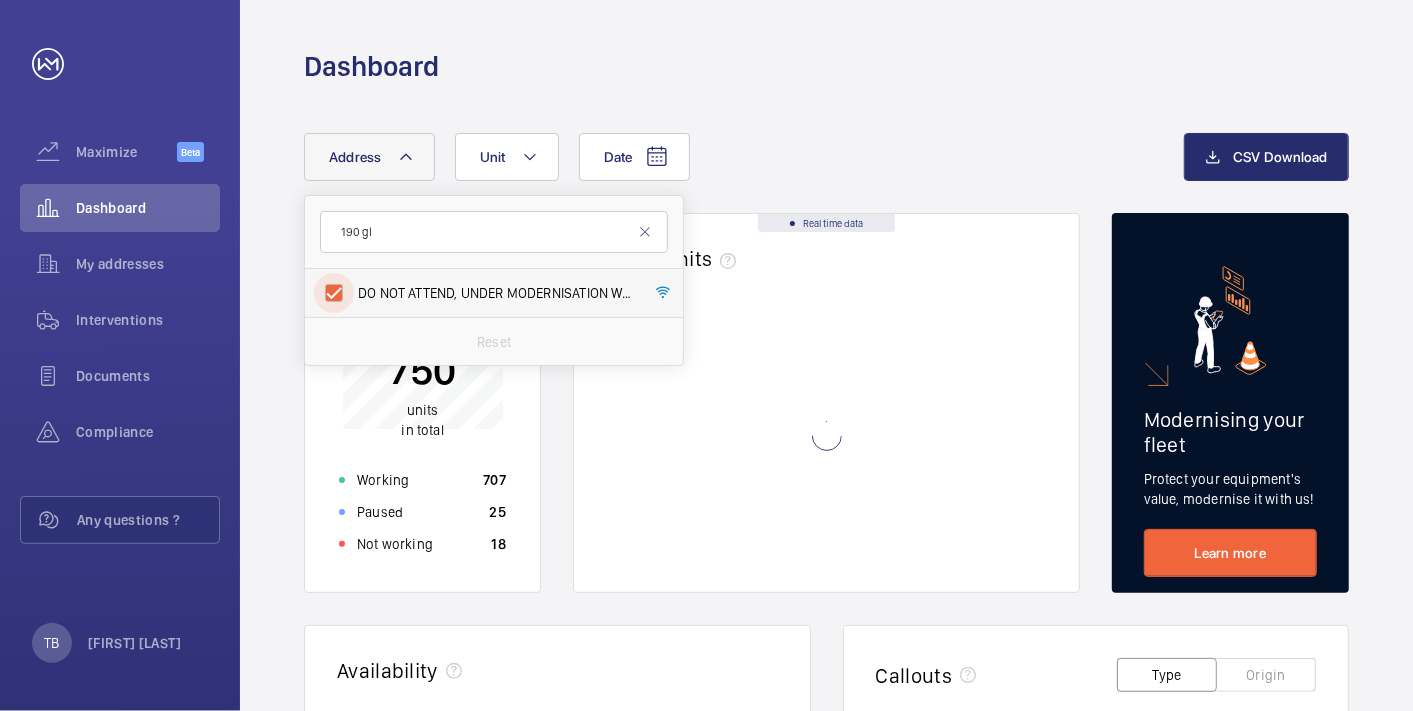 checkbox on "true" 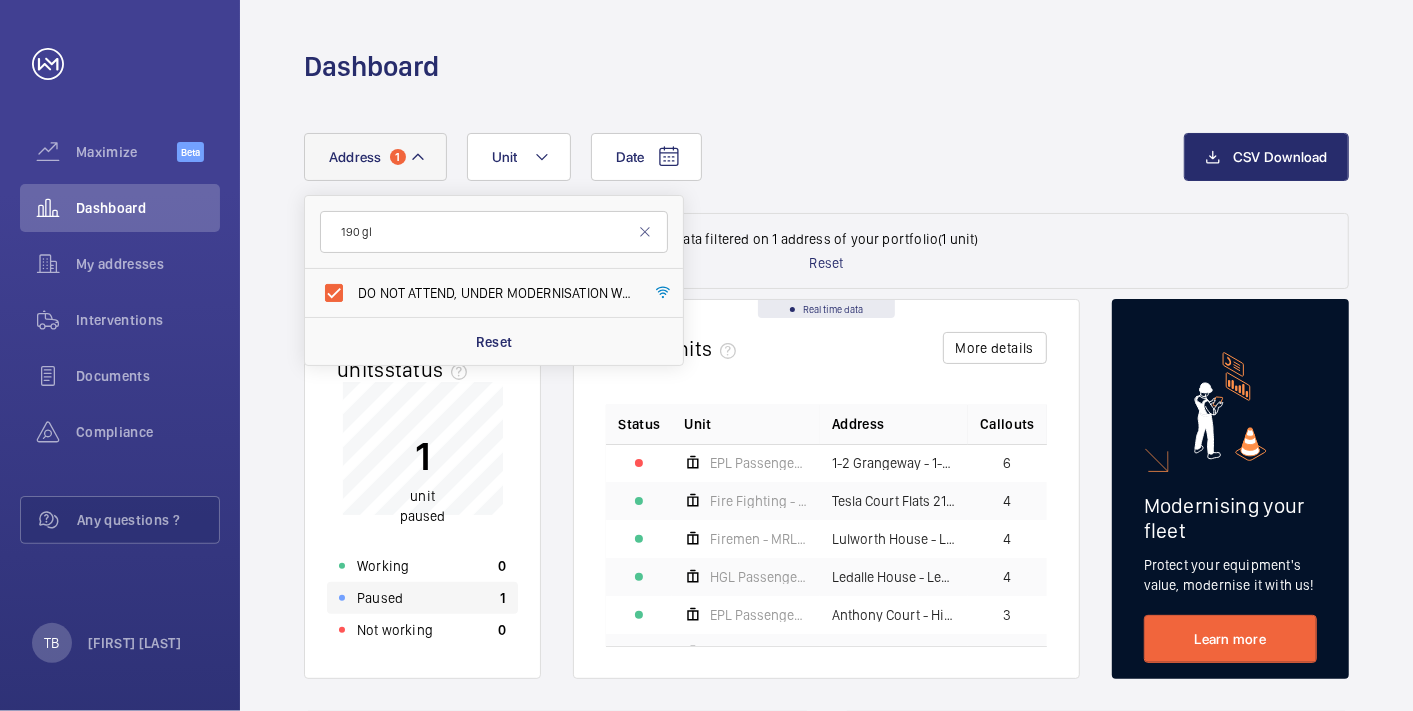 click on "Paused 1" 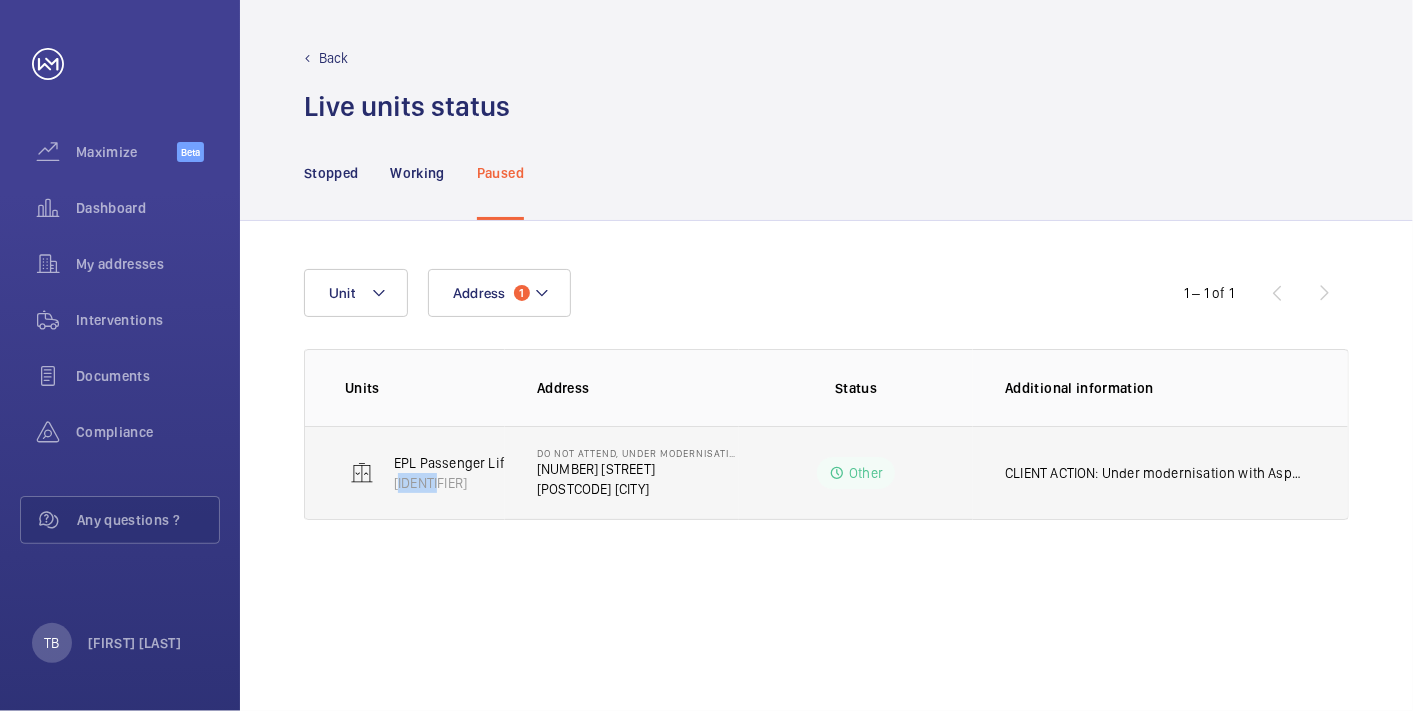 drag, startPoint x: 392, startPoint y: 481, endPoint x: 453, endPoint y: 489, distance: 61.522354 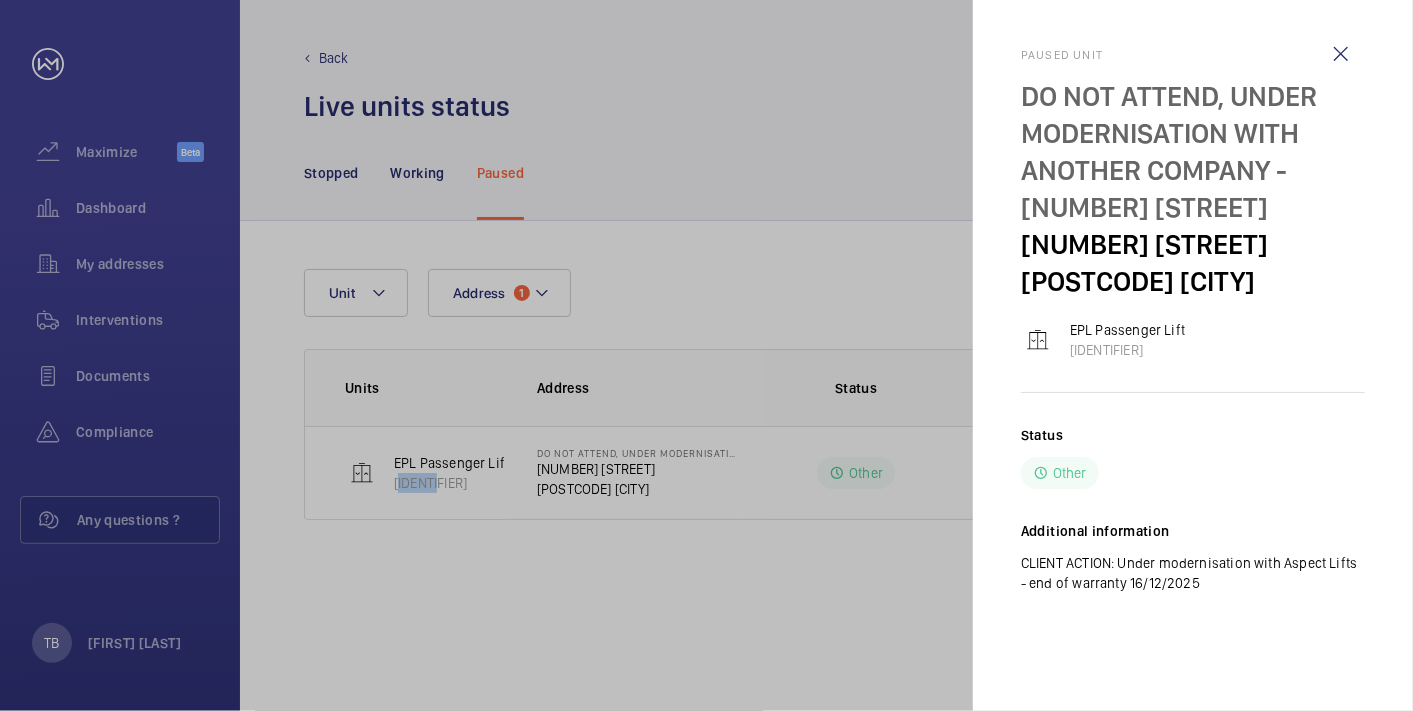 copy on "M55911" 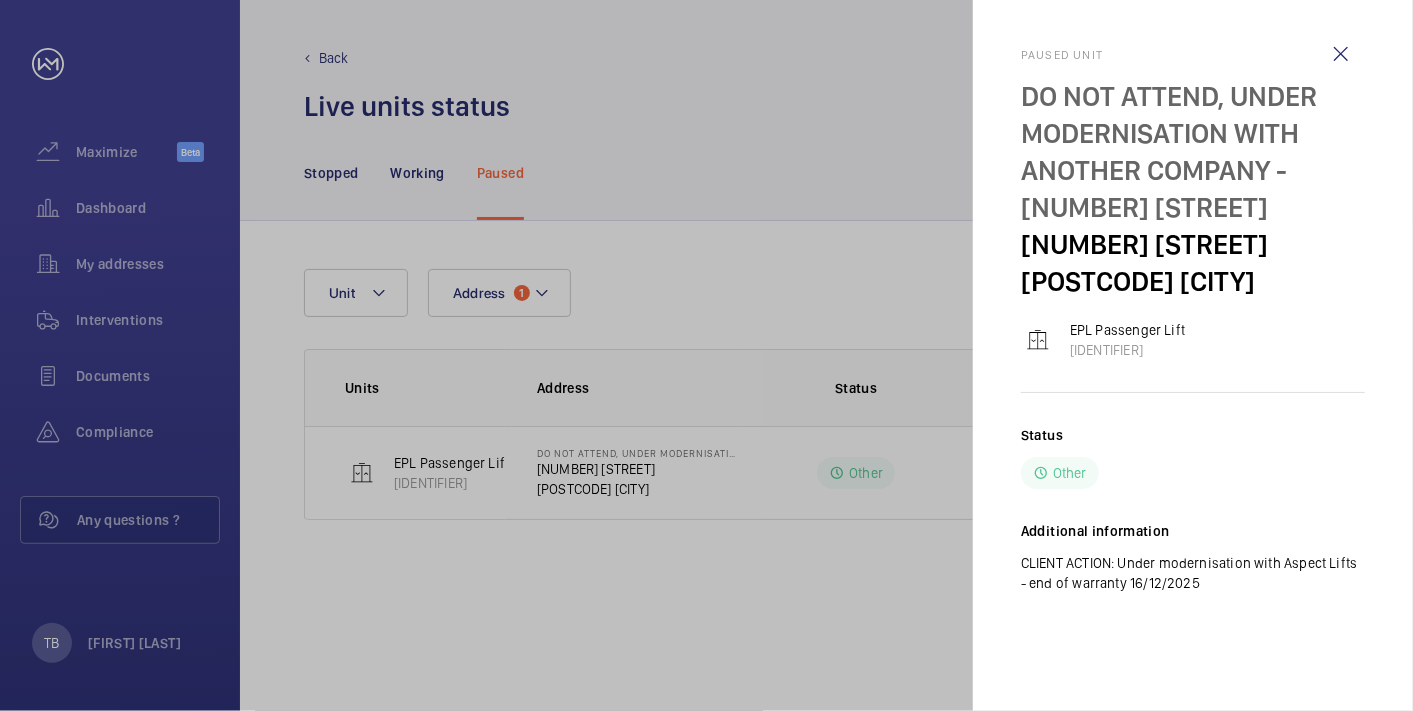 click 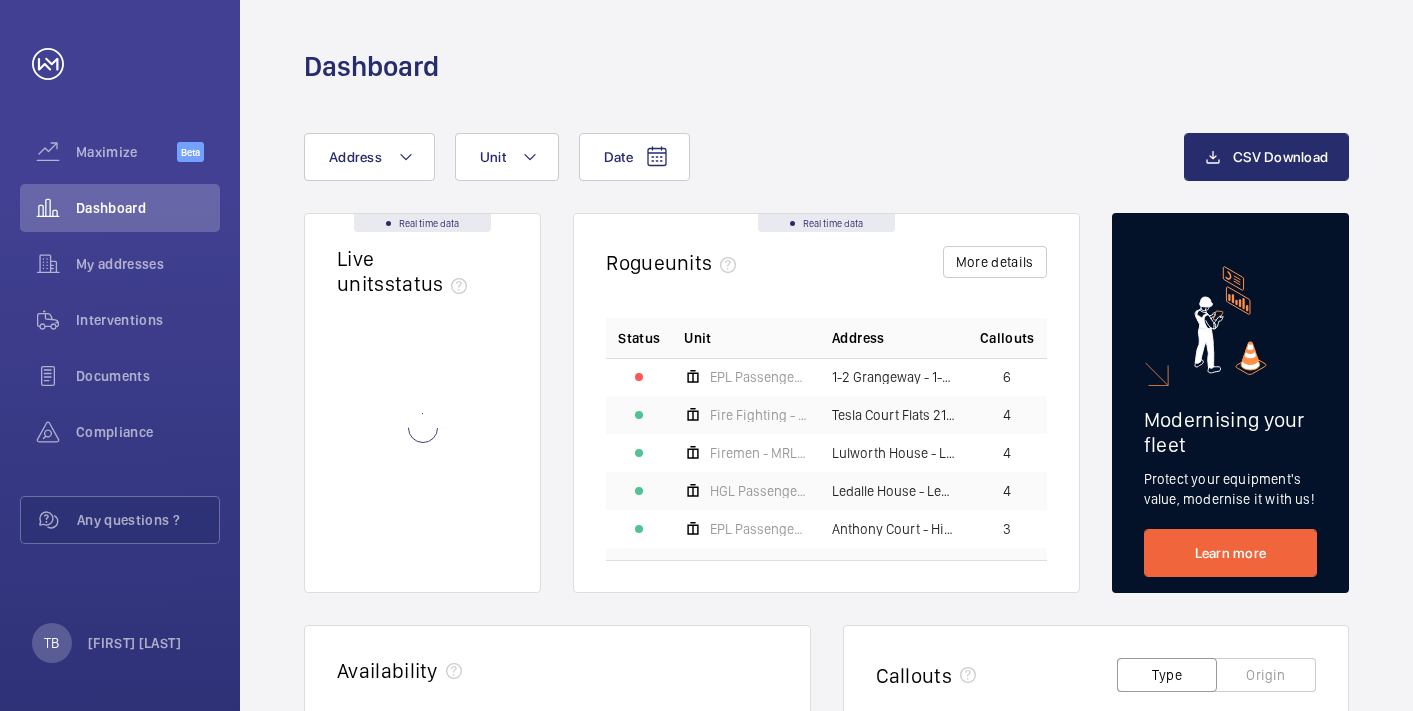 scroll, scrollTop: 0, scrollLeft: 0, axis: both 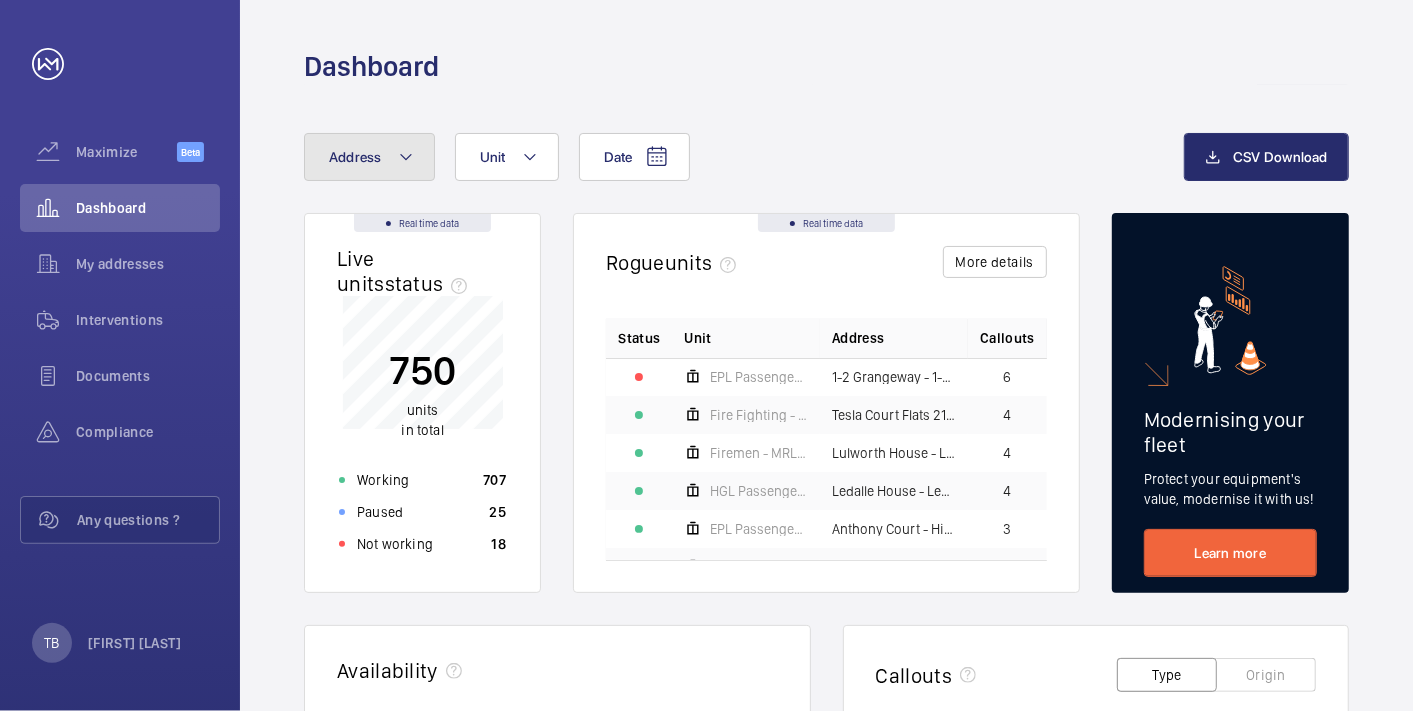 click on "Address" 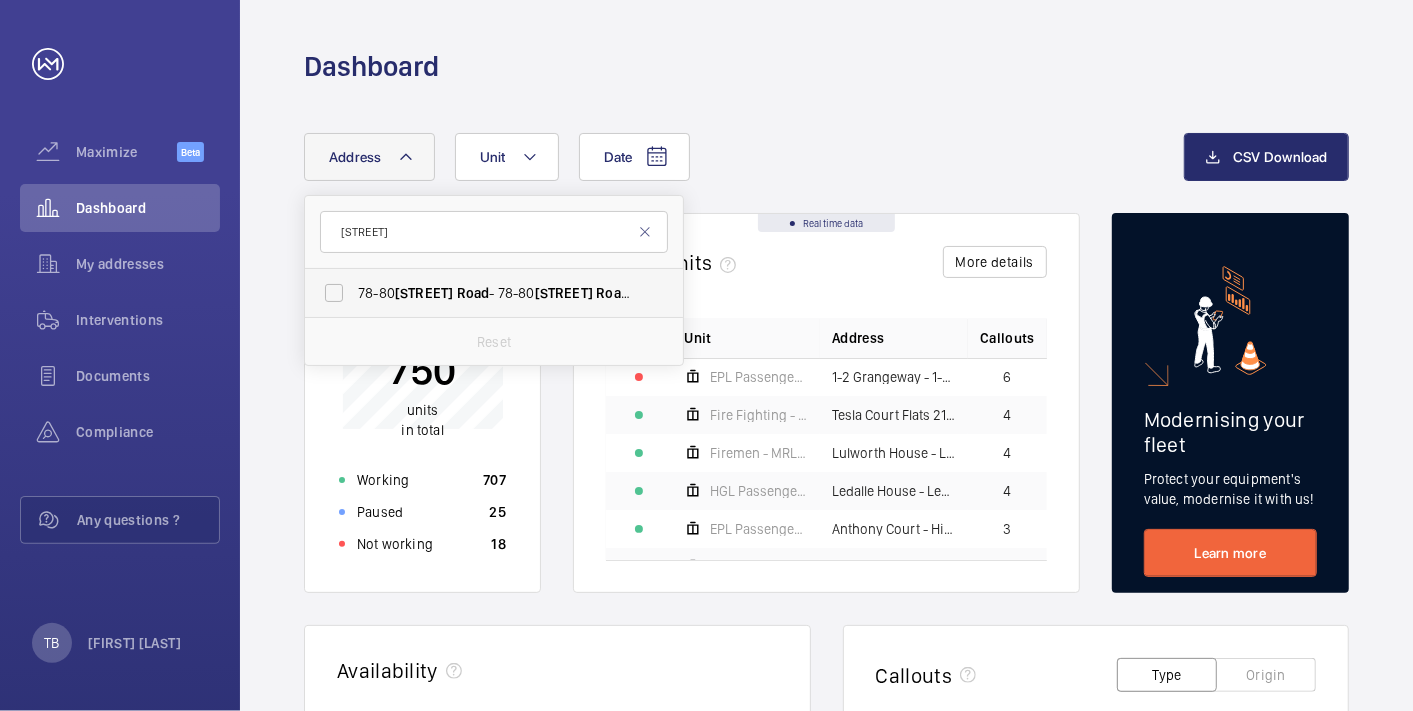 type on "[STREET]" 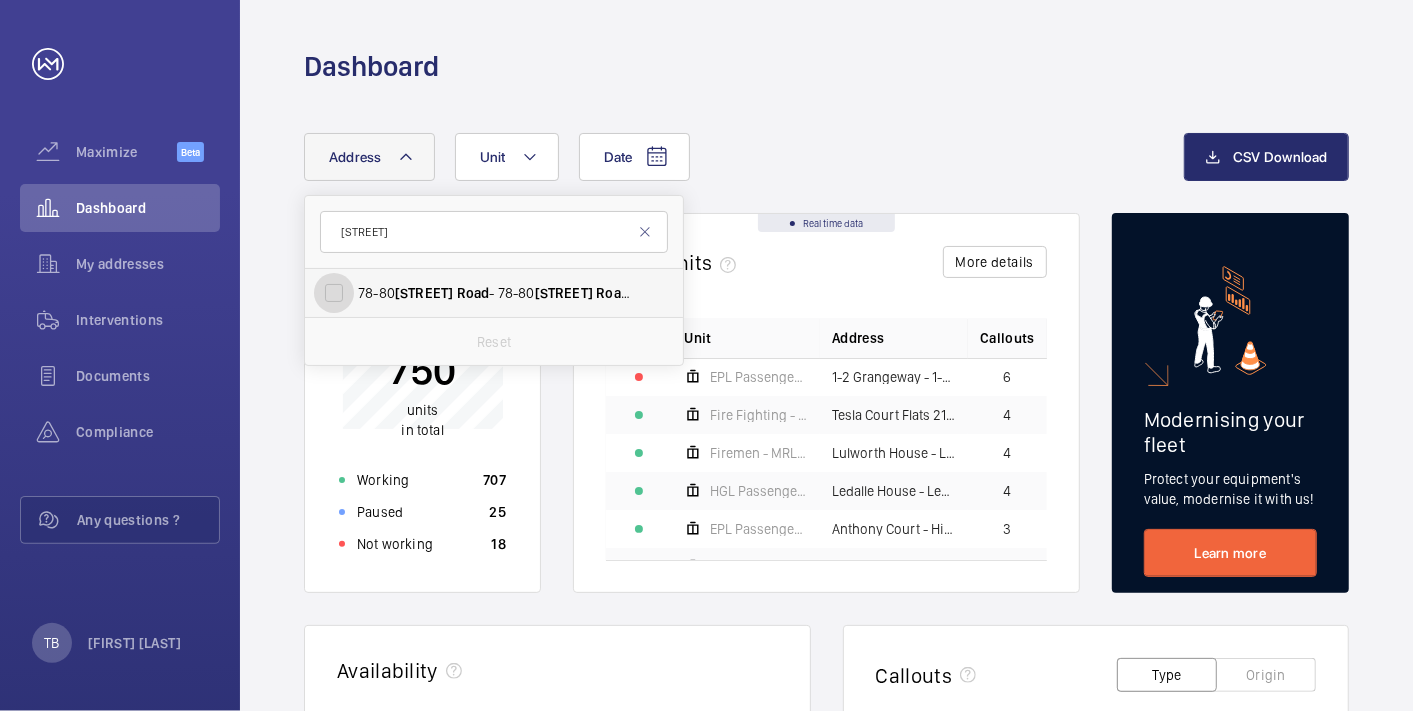 click on "[NUMBER]-[NUMBER] [STREET] - [NUMBER]-[NUMBER] [STREET] , [CITY] [POSTCODE]" at bounding box center [334, 293] 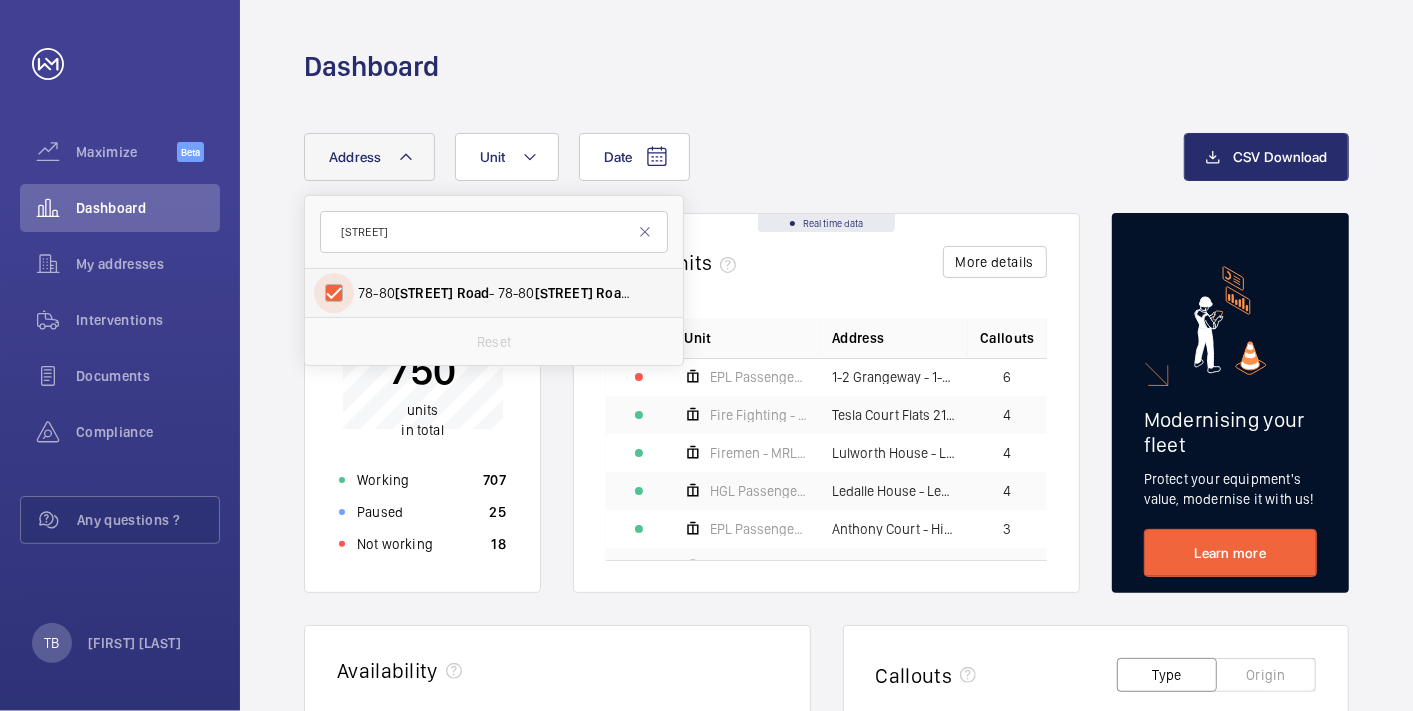 checkbox on "true" 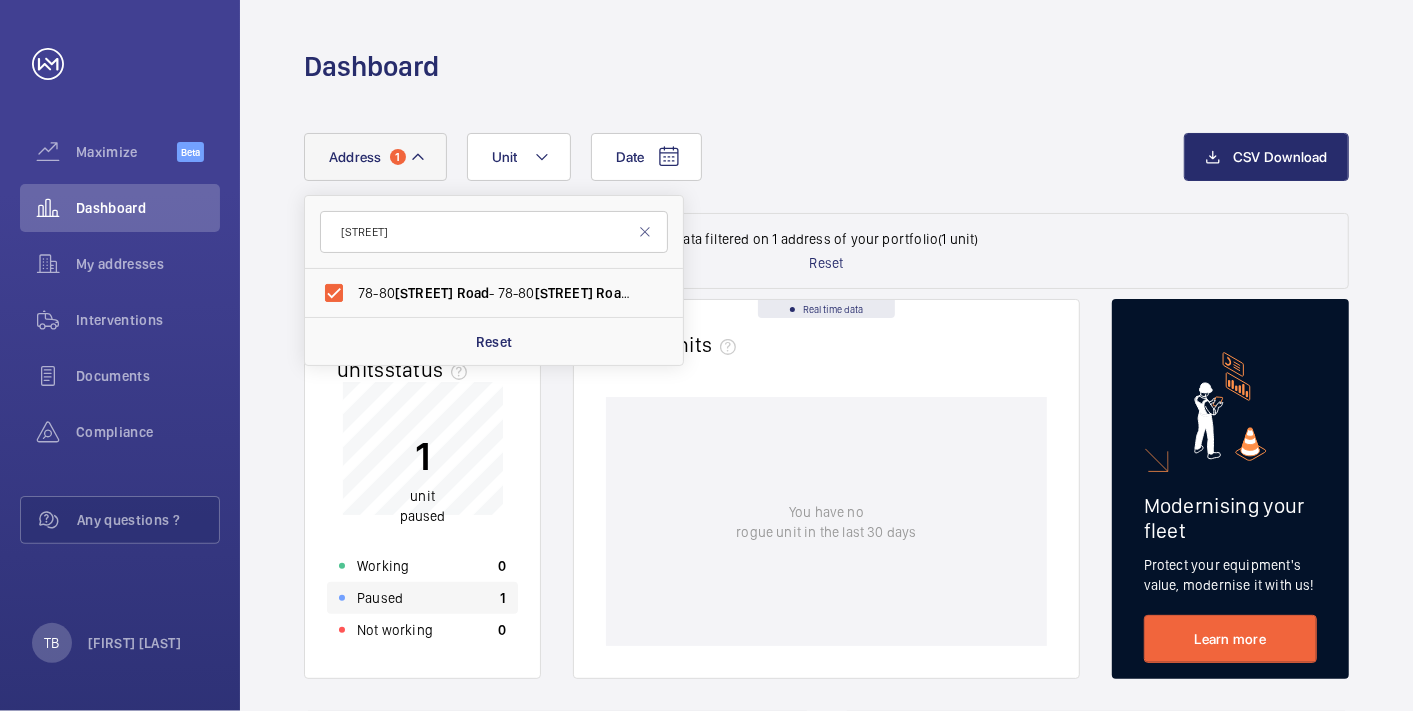 click on "Paused" 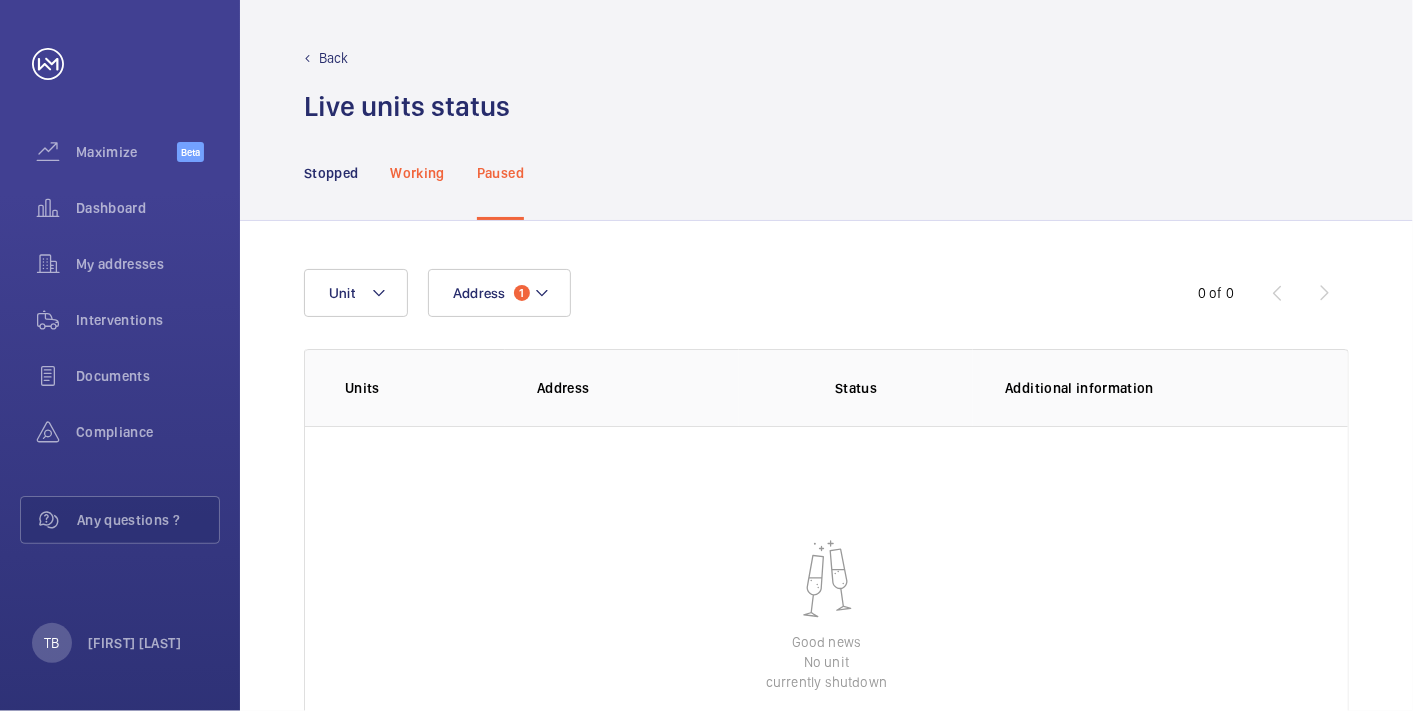 click on "Working" 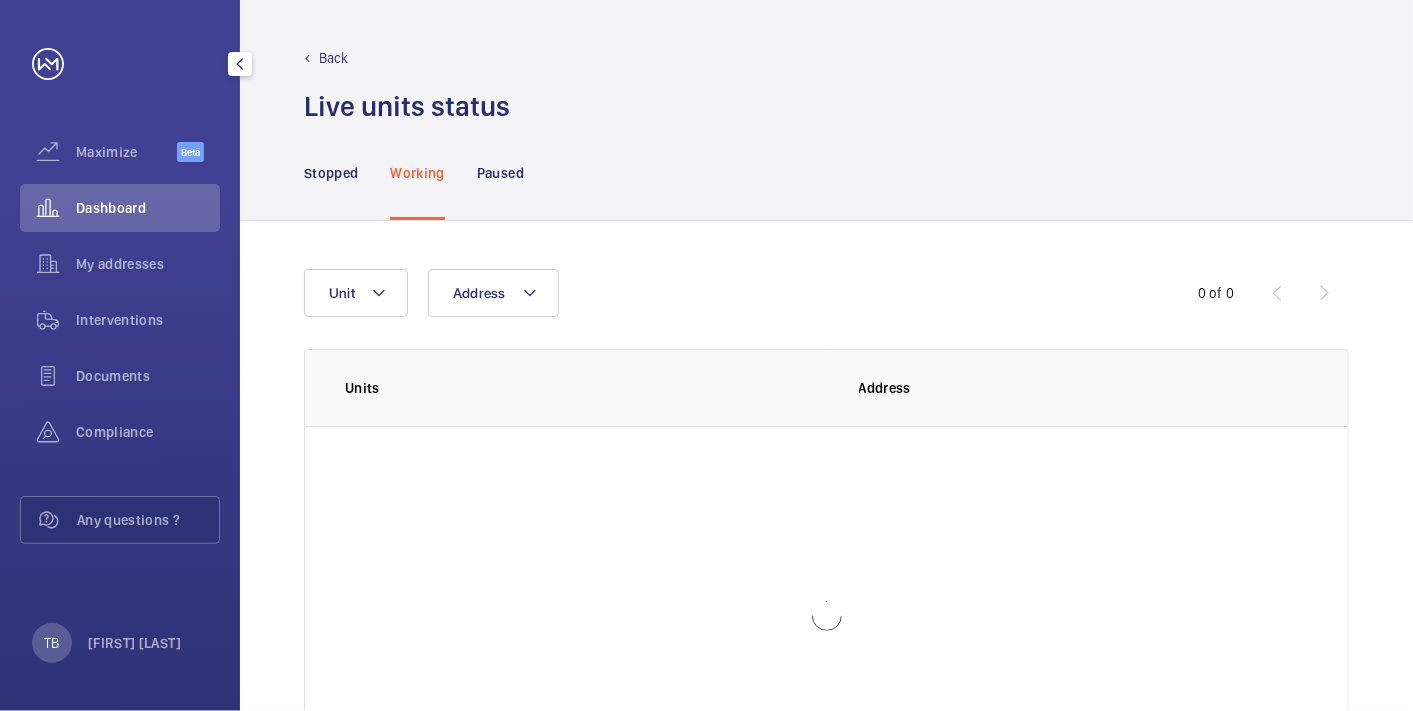 click on "Dashboard" 